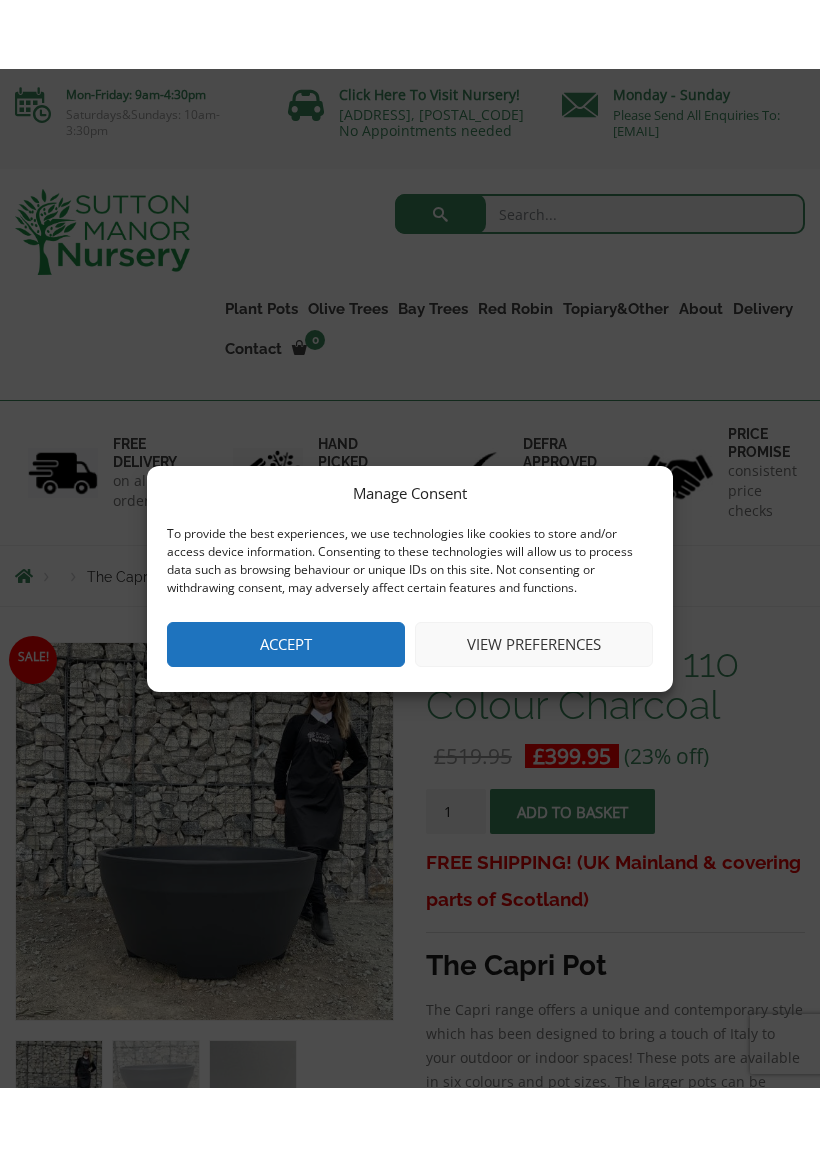 scroll, scrollTop: 0, scrollLeft: 0, axis: both 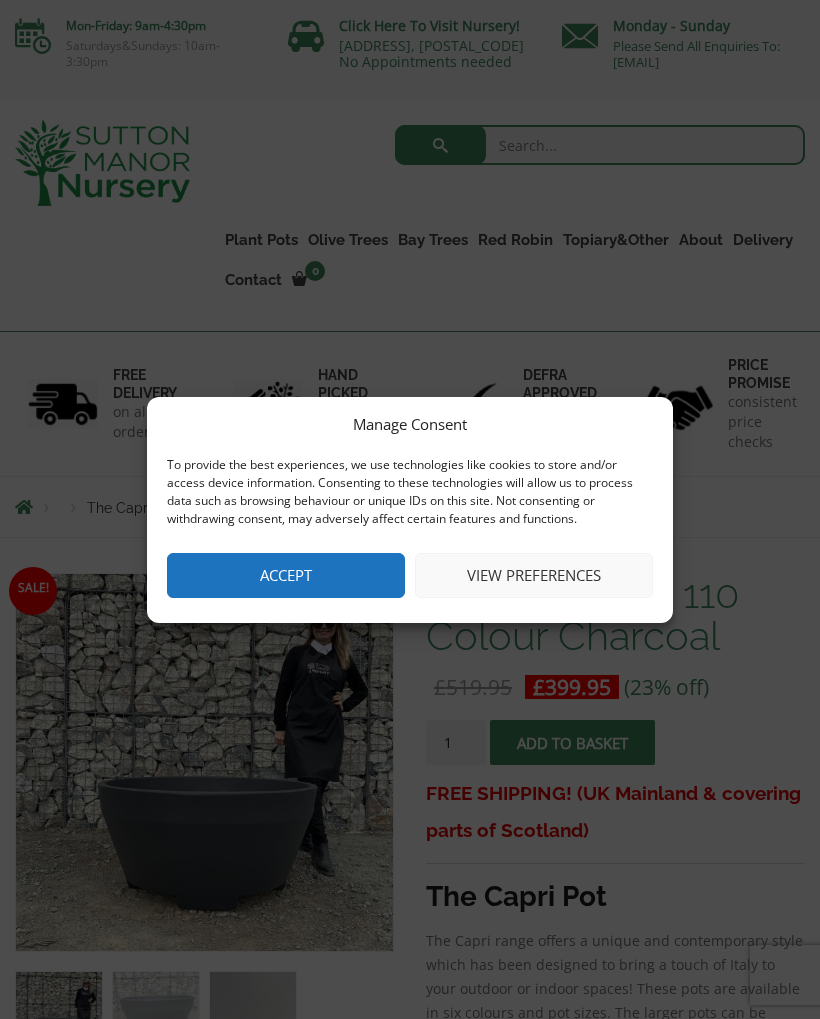 click on "View preferences" at bounding box center [534, 575] 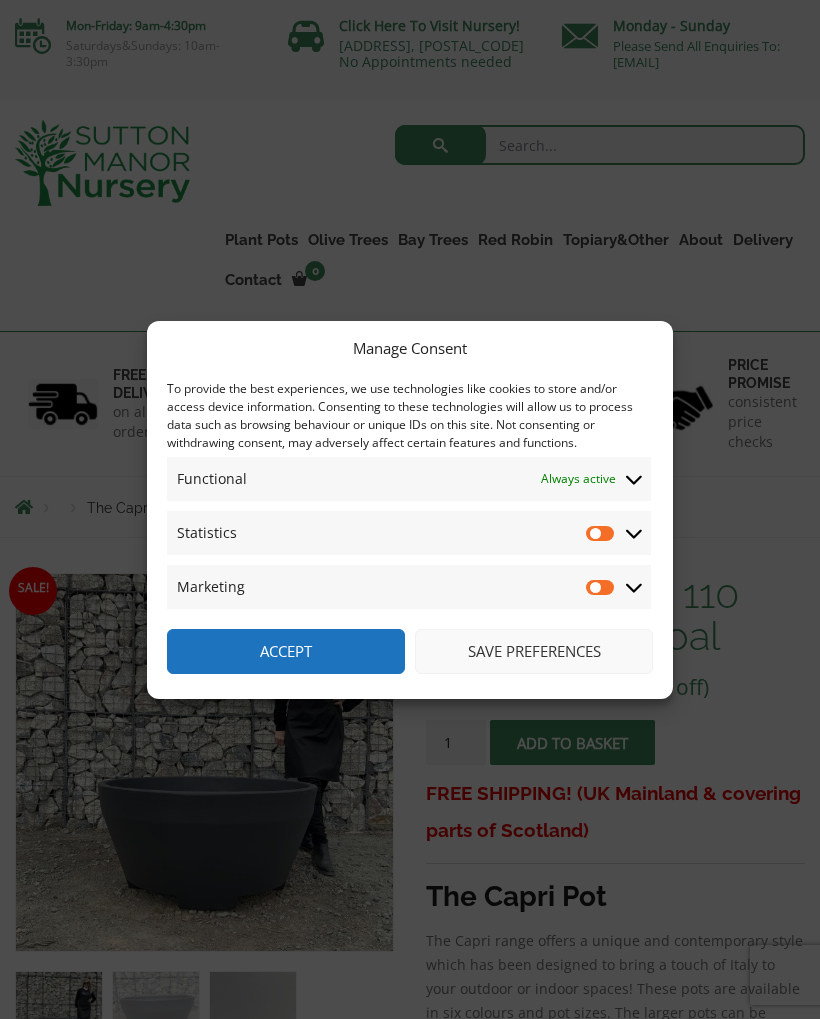 click on "Statistics" at bounding box center (601, 533) 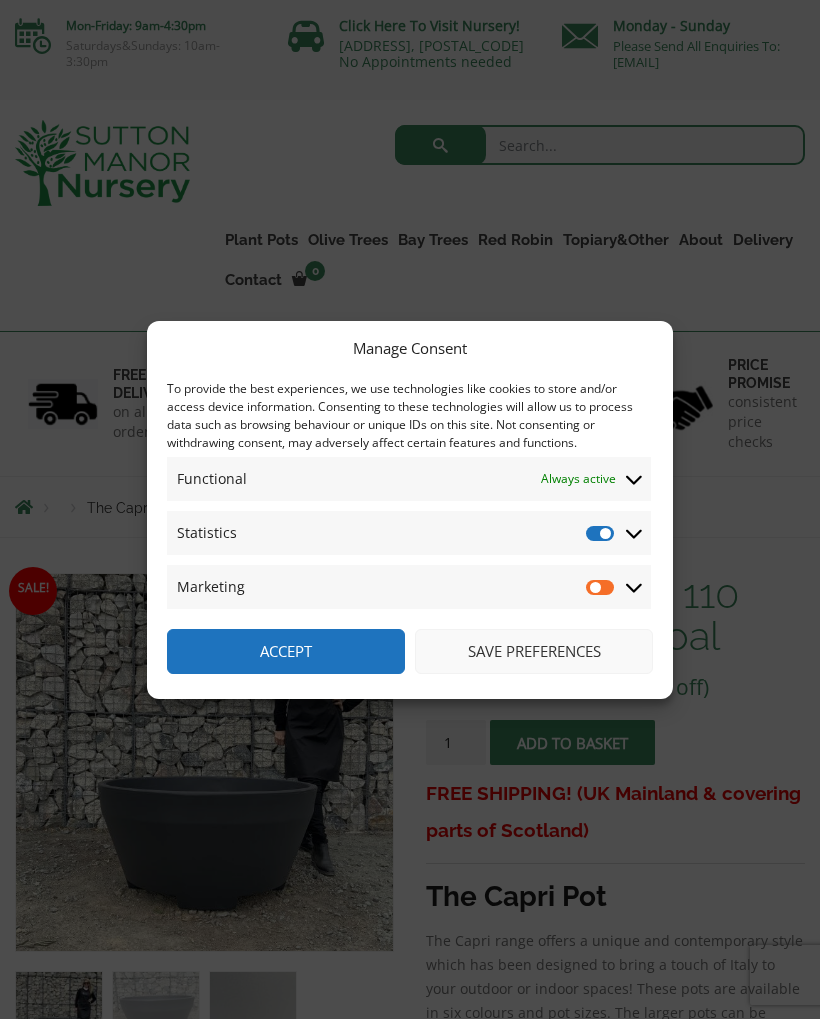 click on "Statistics" at bounding box center (601, 533) 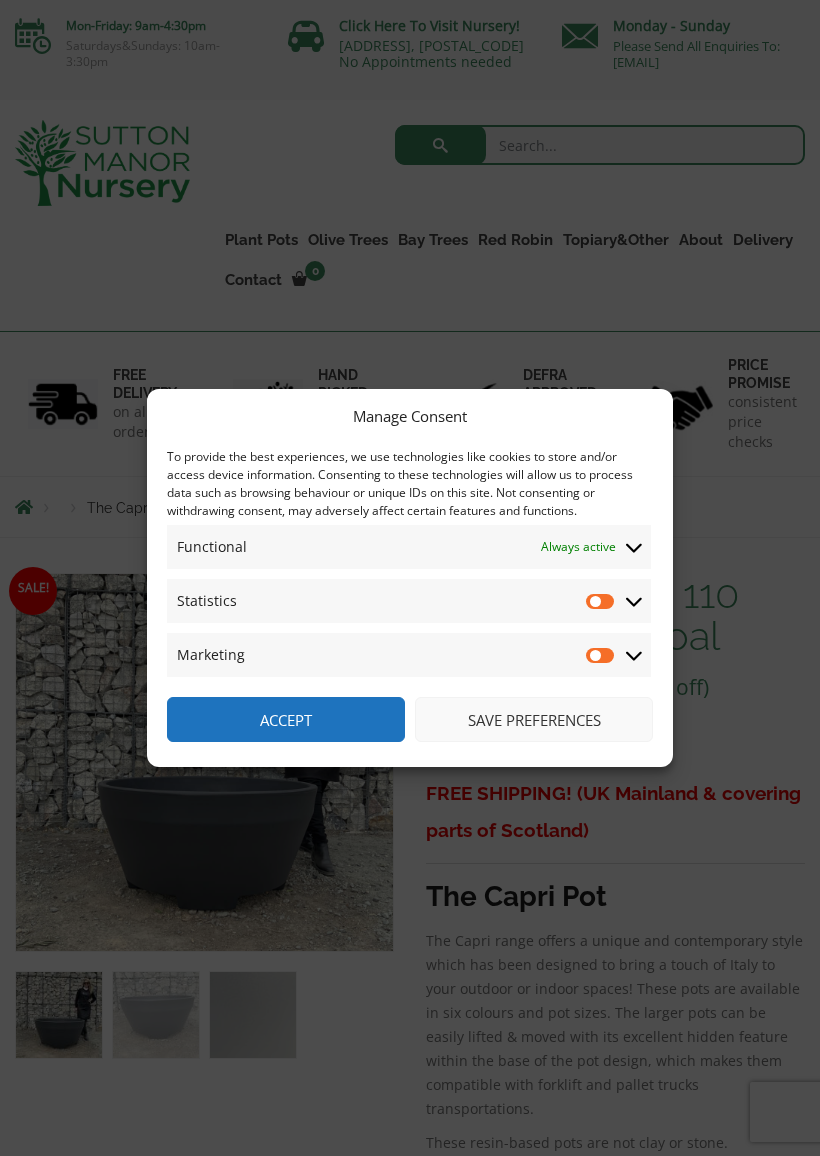 click on "Save preferences" at bounding box center (534, 719) 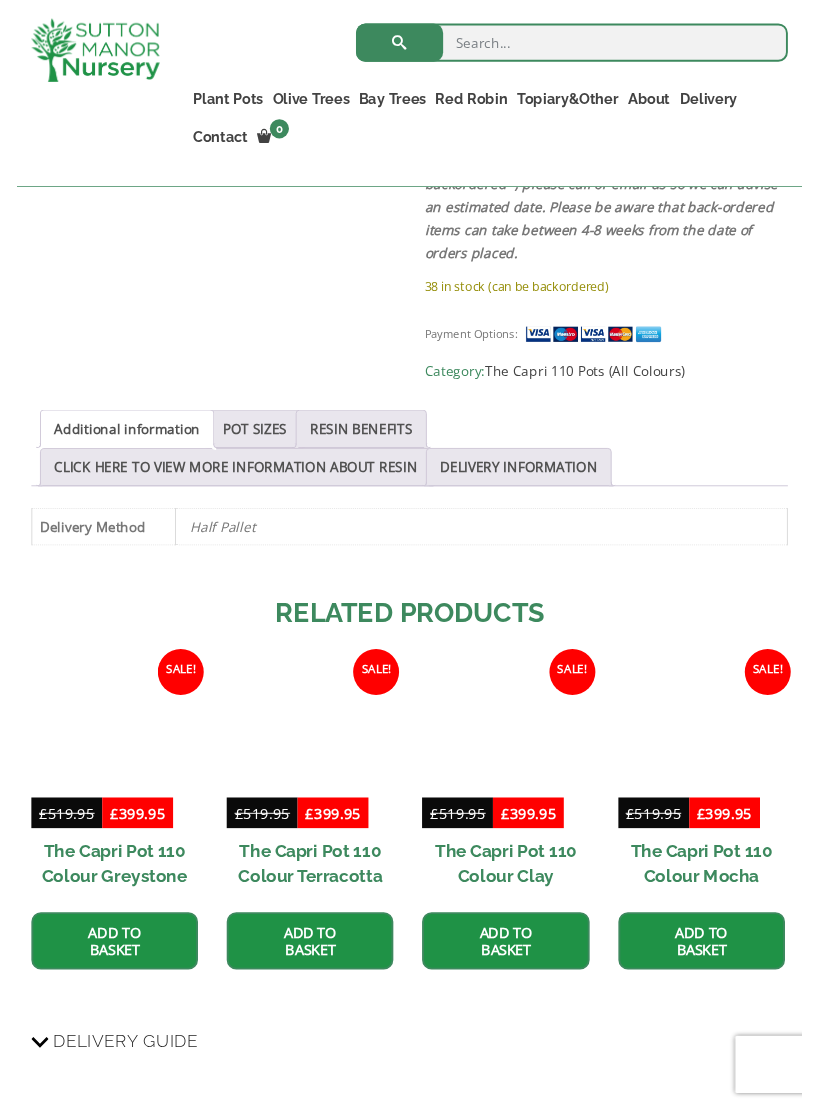 scroll, scrollTop: 954, scrollLeft: 0, axis: vertical 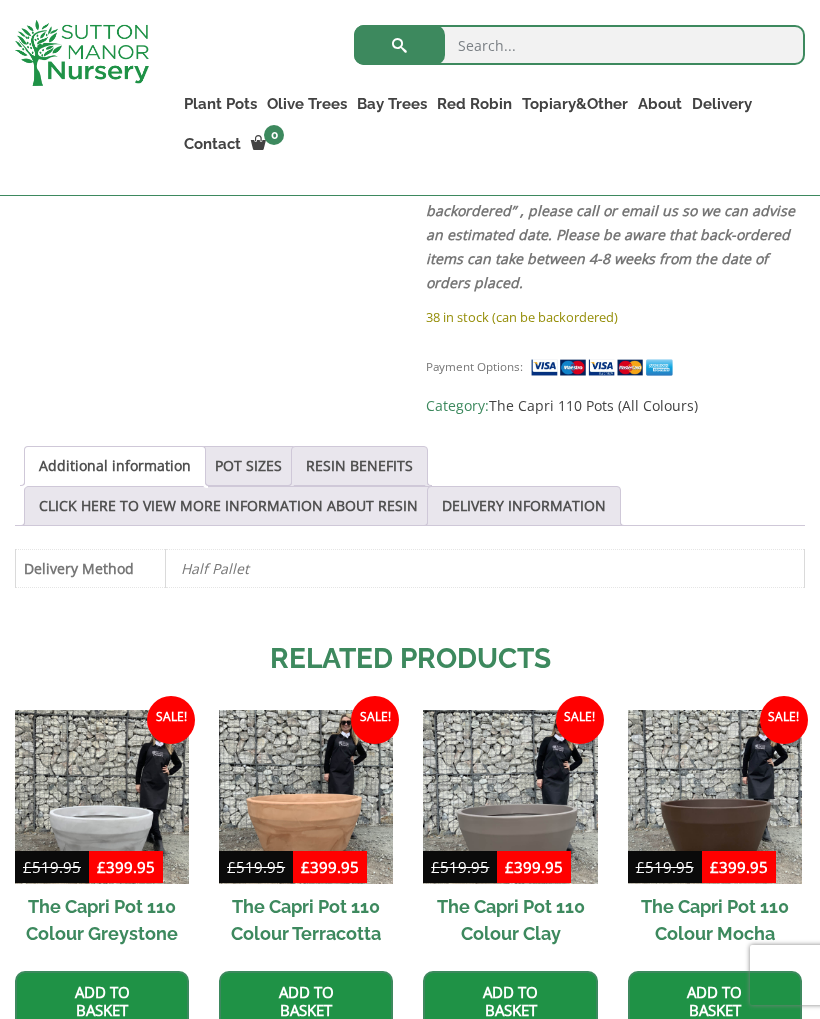 click on "POT SIZES" at bounding box center (248, 466) 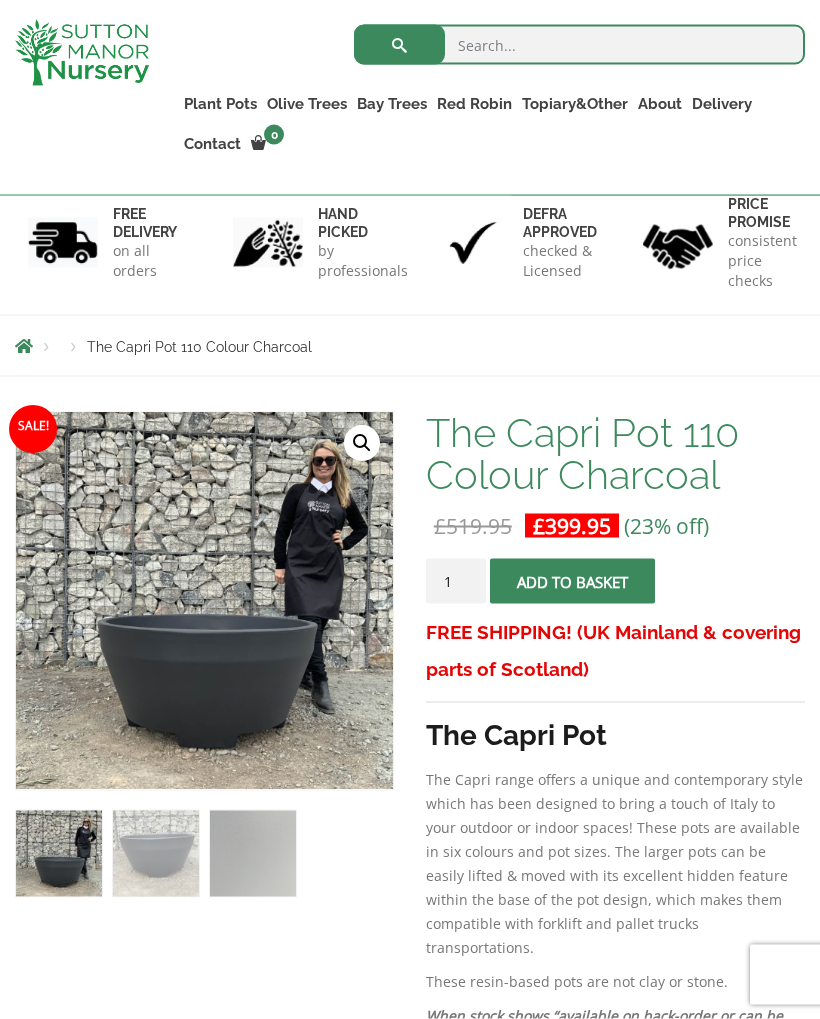 scroll, scrollTop: 0, scrollLeft: 0, axis: both 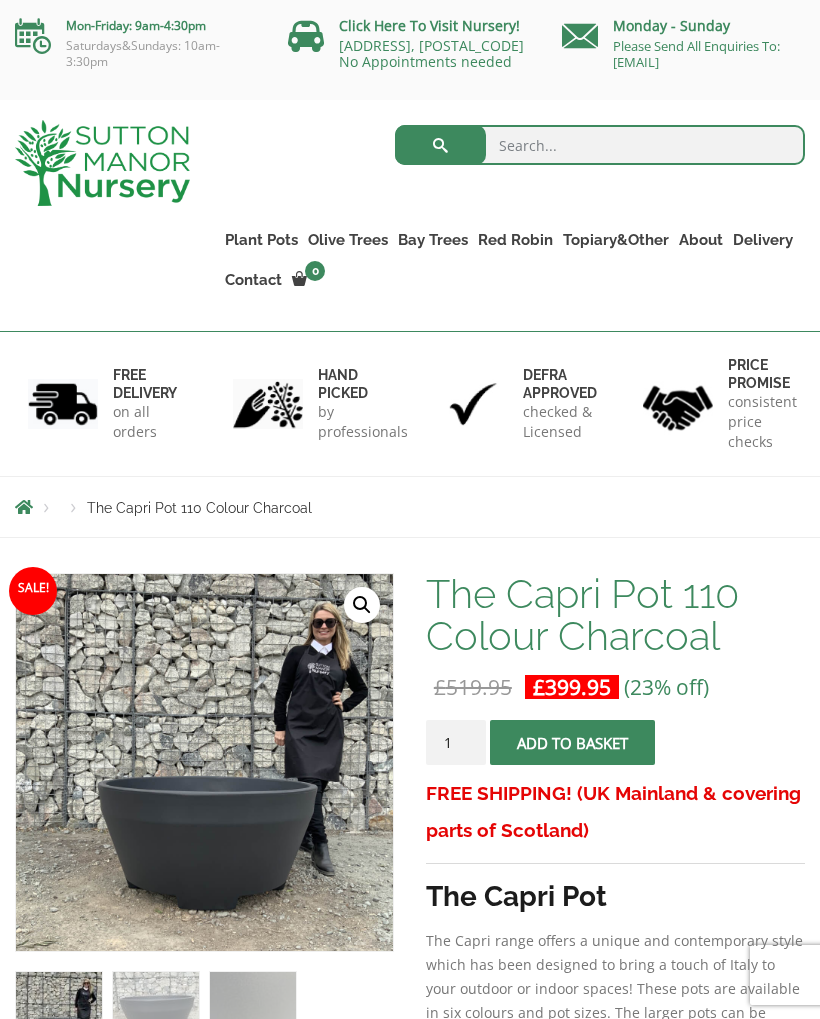 click on "The Capri Pots" at bounding box center [0, 0] 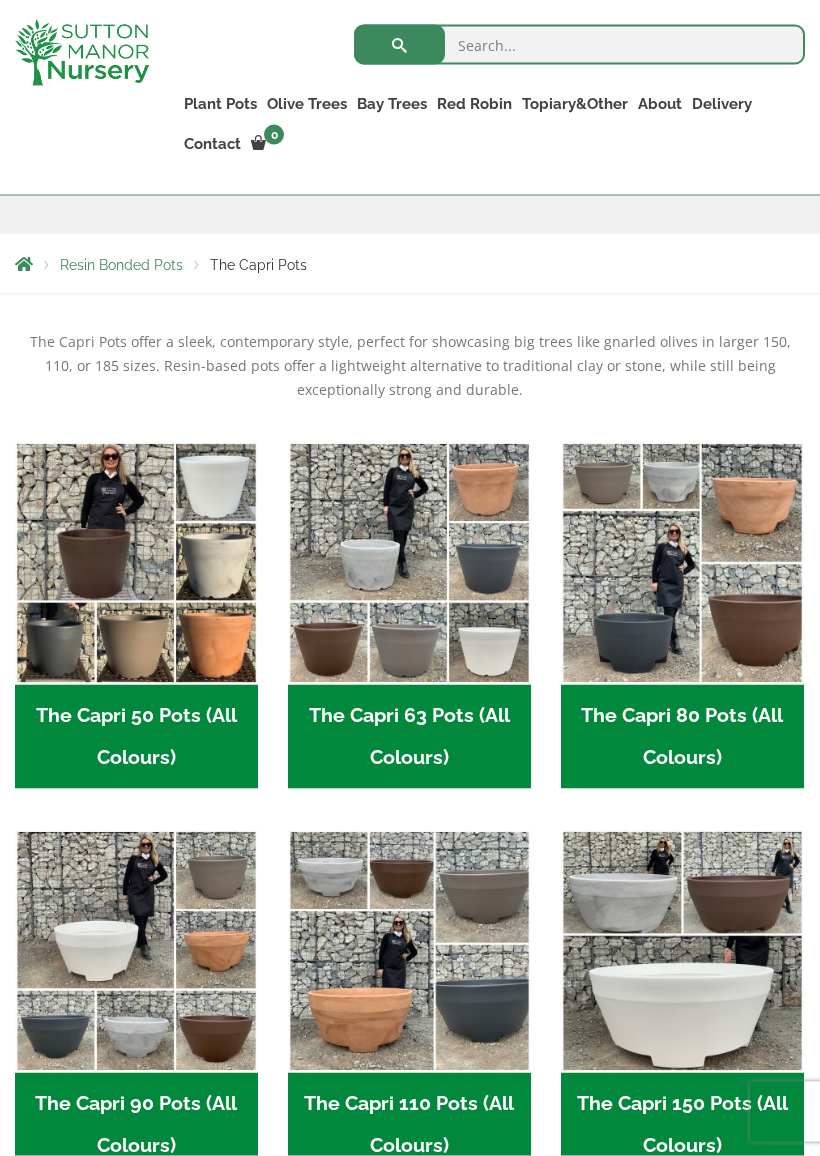 scroll, scrollTop: 340, scrollLeft: 0, axis: vertical 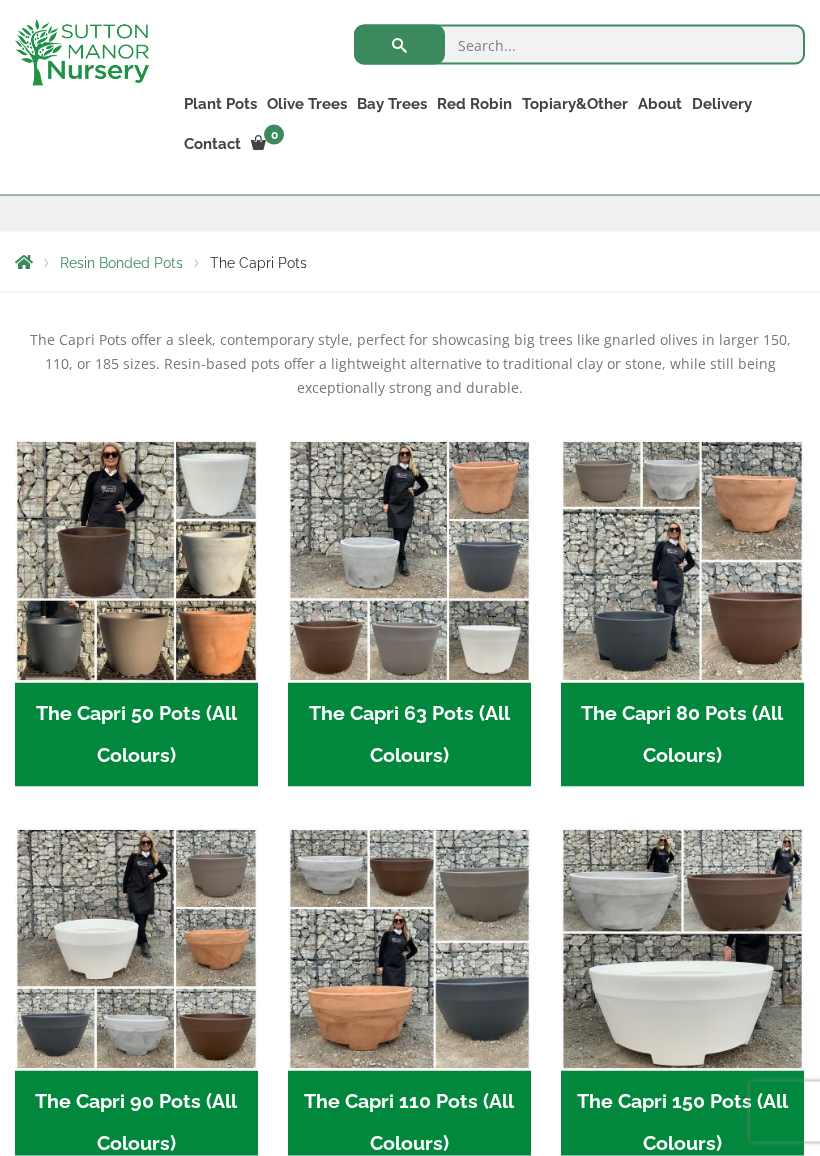 click on "The Capri 63 Pots (All Colours)  (6)" at bounding box center (409, 735) 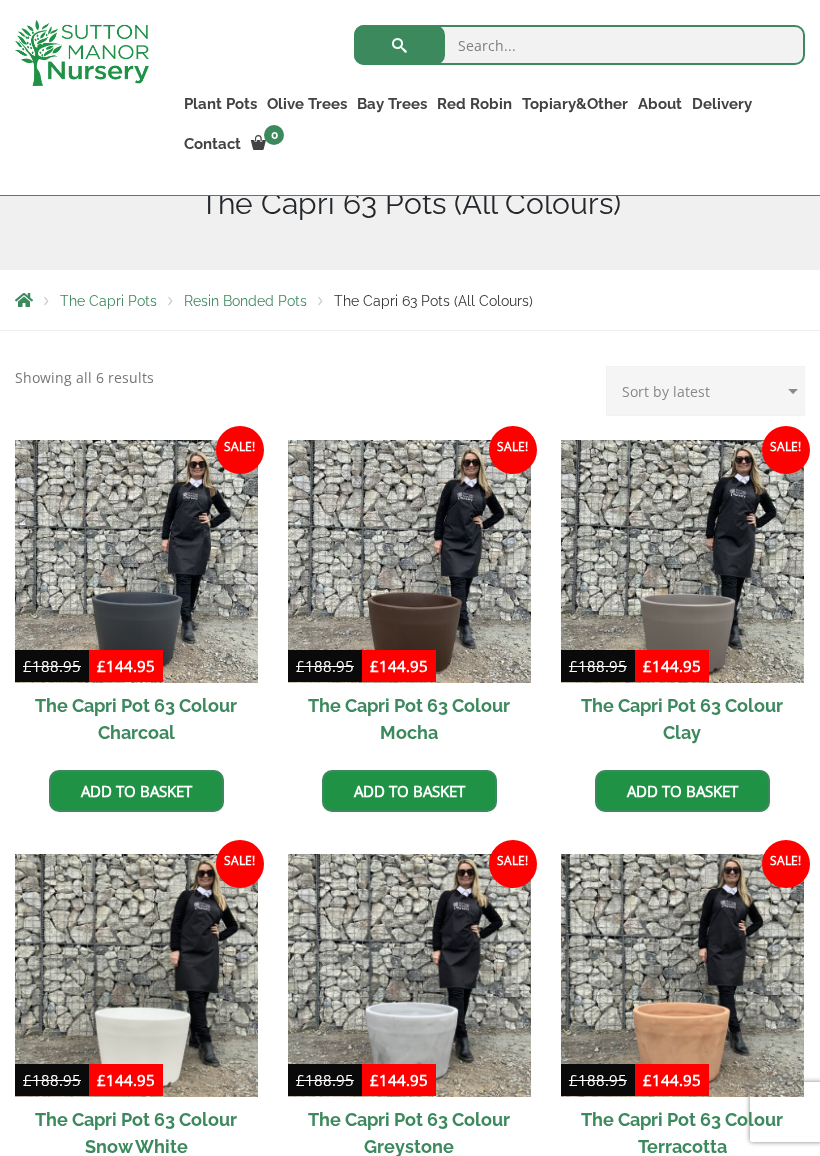scroll, scrollTop: 303, scrollLeft: 0, axis: vertical 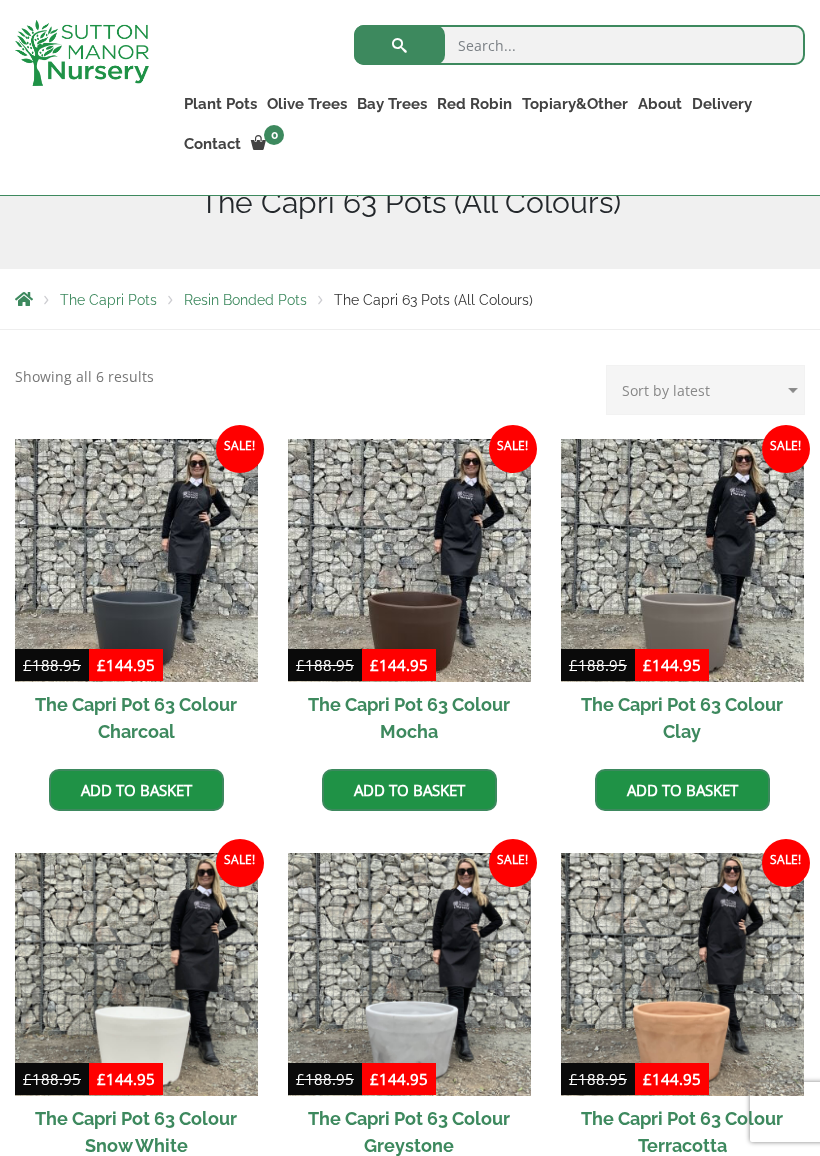 click at bounding box center (136, 560) 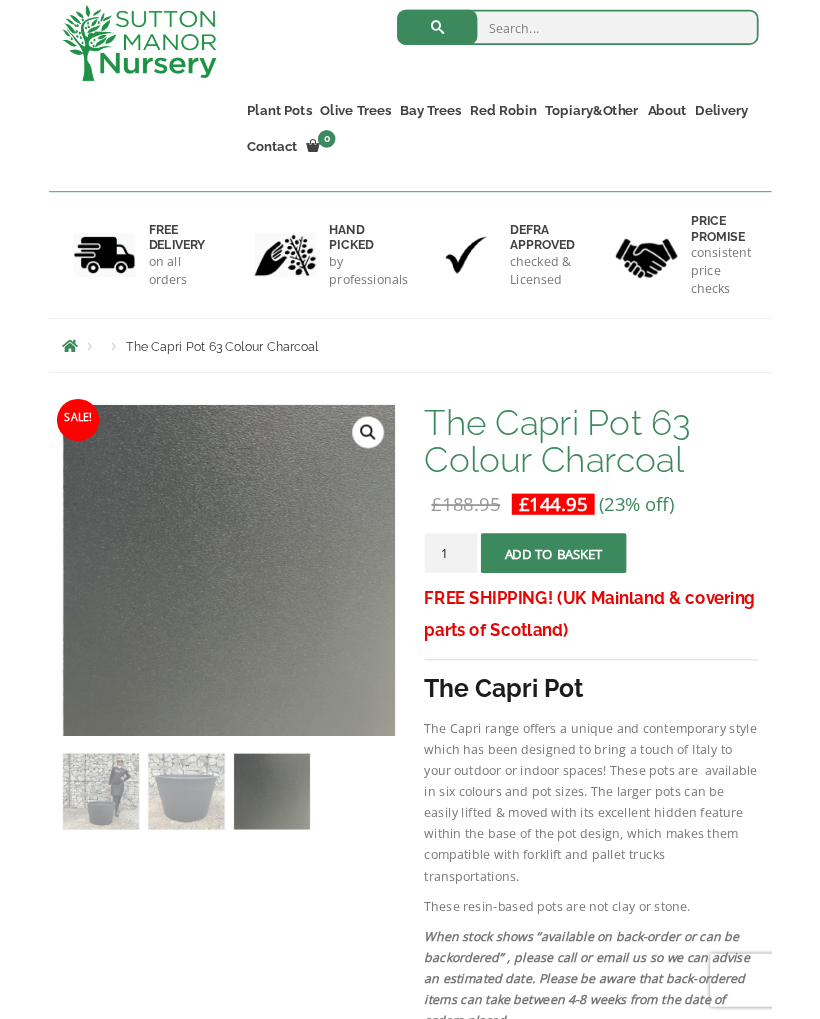 scroll, scrollTop: 0, scrollLeft: 0, axis: both 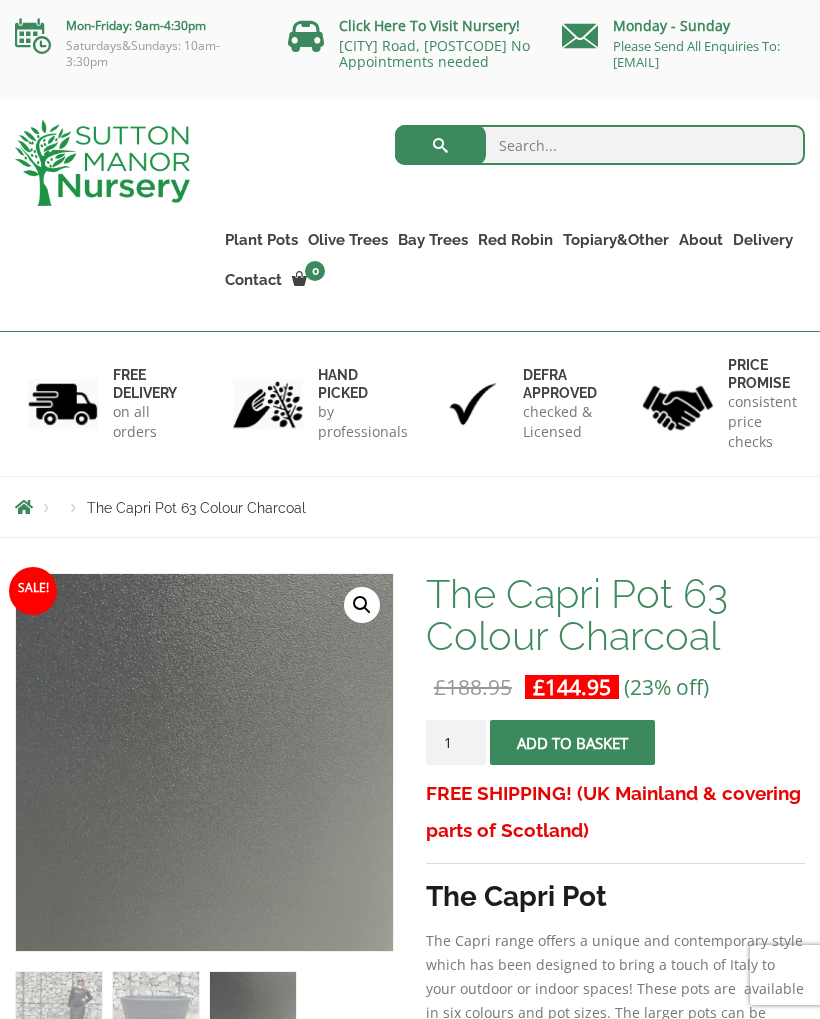 click on "The Milan Pots" at bounding box center (0, 0) 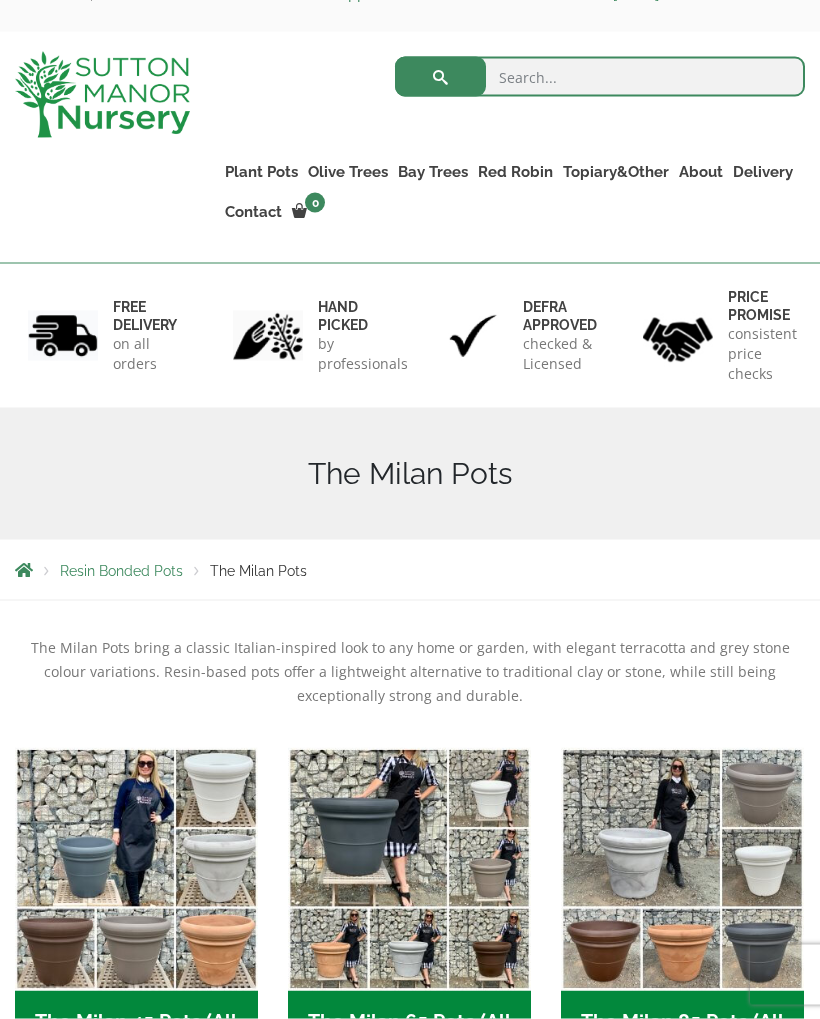 scroll, scrollTop: 0, scrollLeft: 0, axis: both 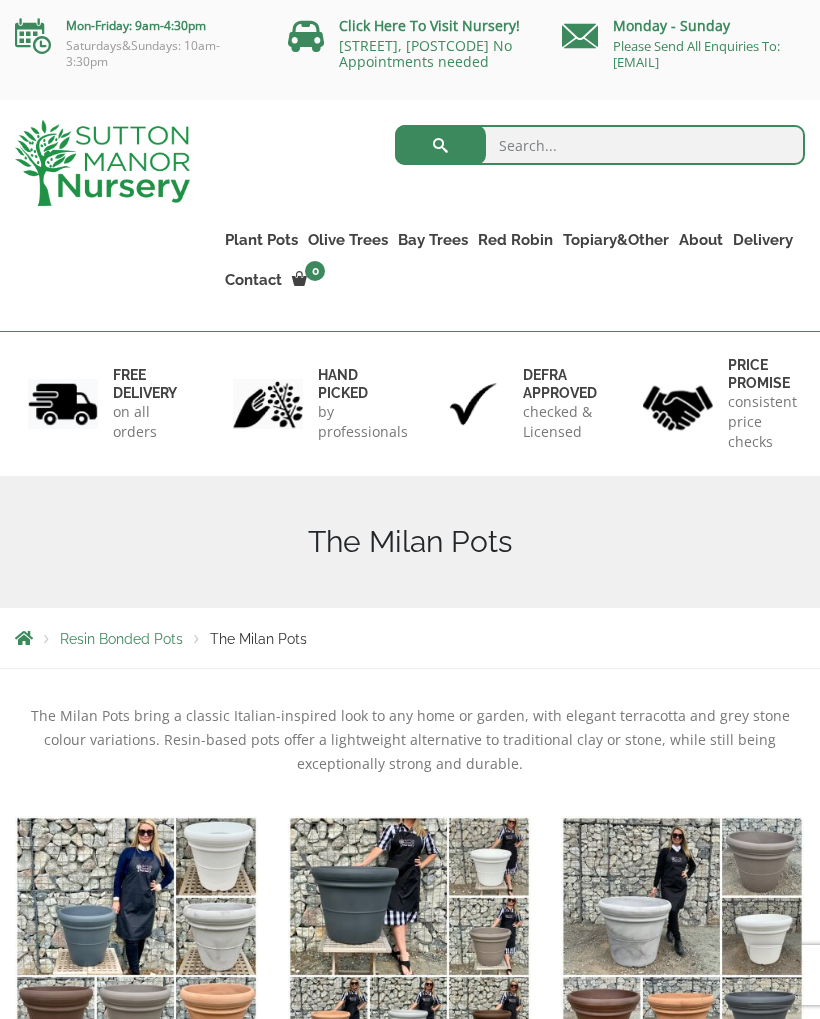 click on "Resin Bonded Pots
The Milan Pots
The Capri Pots
The Brunello Pots
The Venice Cube Pots
The Barolo Pots
The Rome Bowl
The Olive Jar
The Sicilian Pots
The Mediterranean Pots
The San Marino Pots
The Tuscany Fruit Pots
The Pompei Pots
The Florence Oval Pot
The Alfresco Pots
100% Italian Terracotta
Shallow Bowl Grande
Rolled Rim Classico
Cylinders Traditionals
Squares And Troughs
Jars And Urns
The Atlantis Pots
The Old Stone Pots
The Iron Stone Pots
Fibre Clay Pots
Vietnamese Pots" at bounding box center [0, 0] 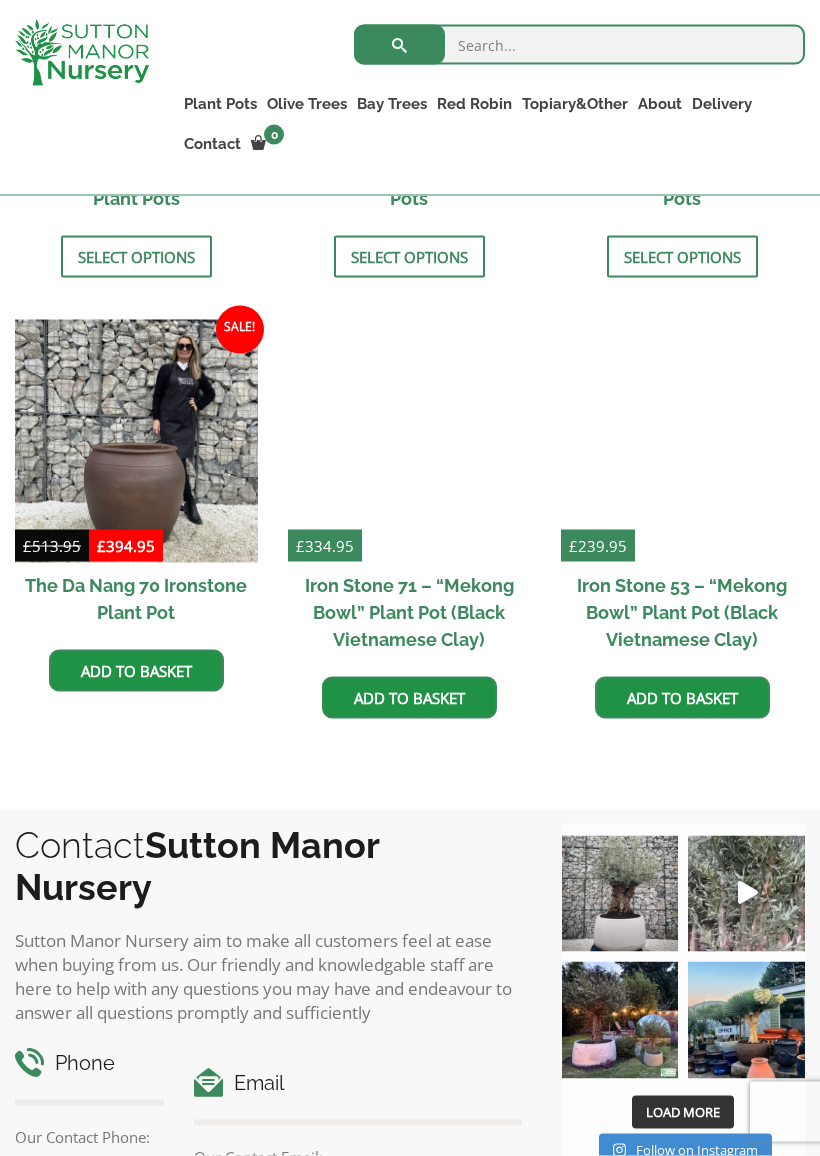 scroll, scrollTop: 1064, scrollLeft: 0, axis: vertical 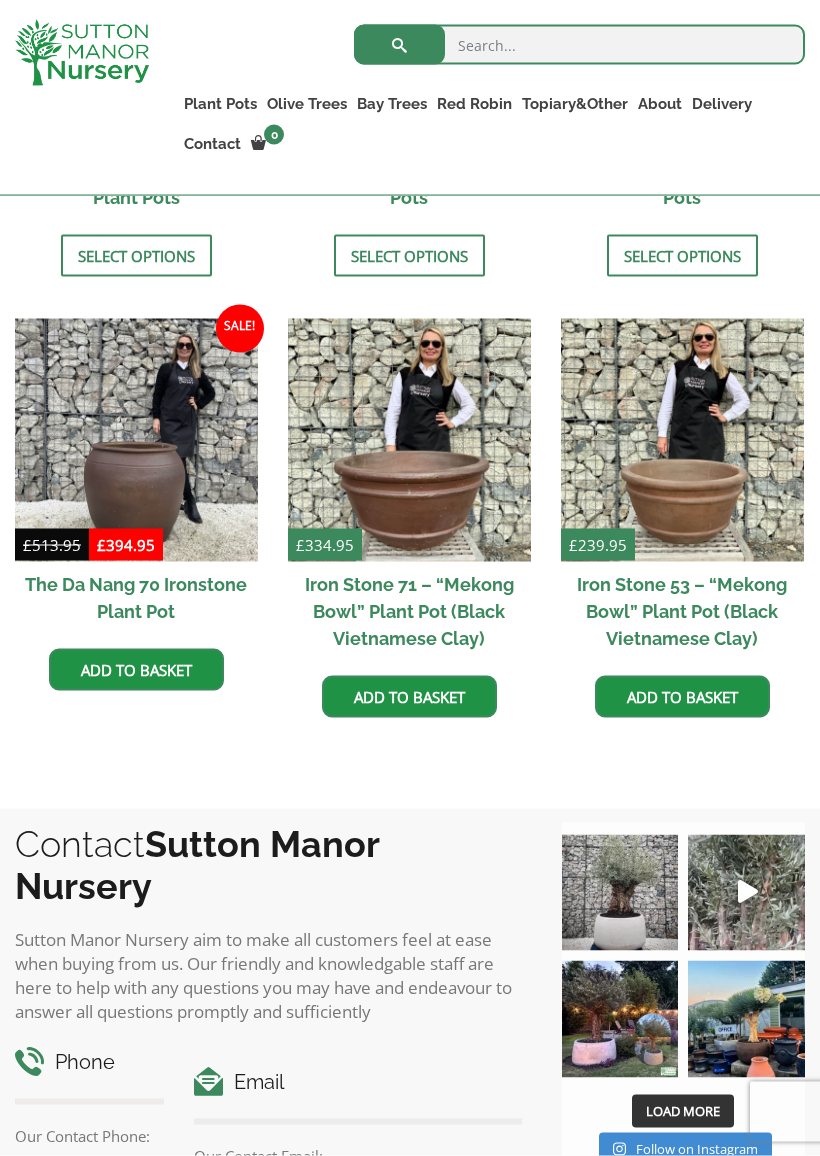 click at bounding box center [682, 440] 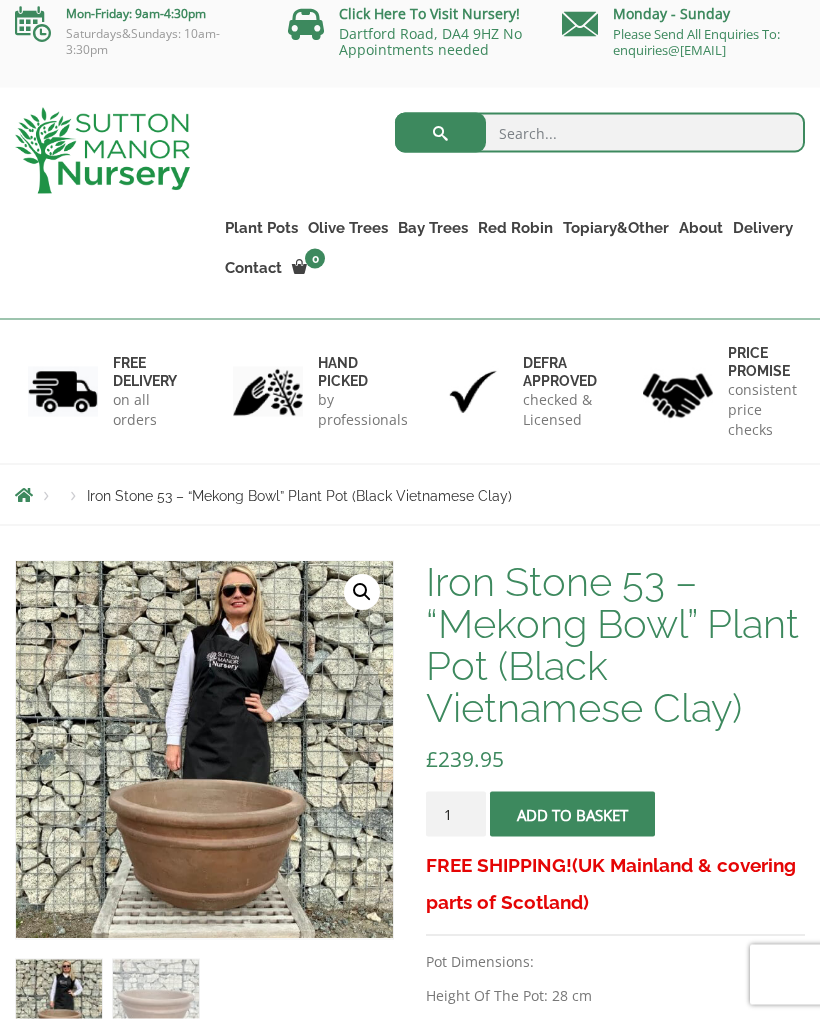 scroll, scrollTop: 0, scrollLeft: 0, axis: both 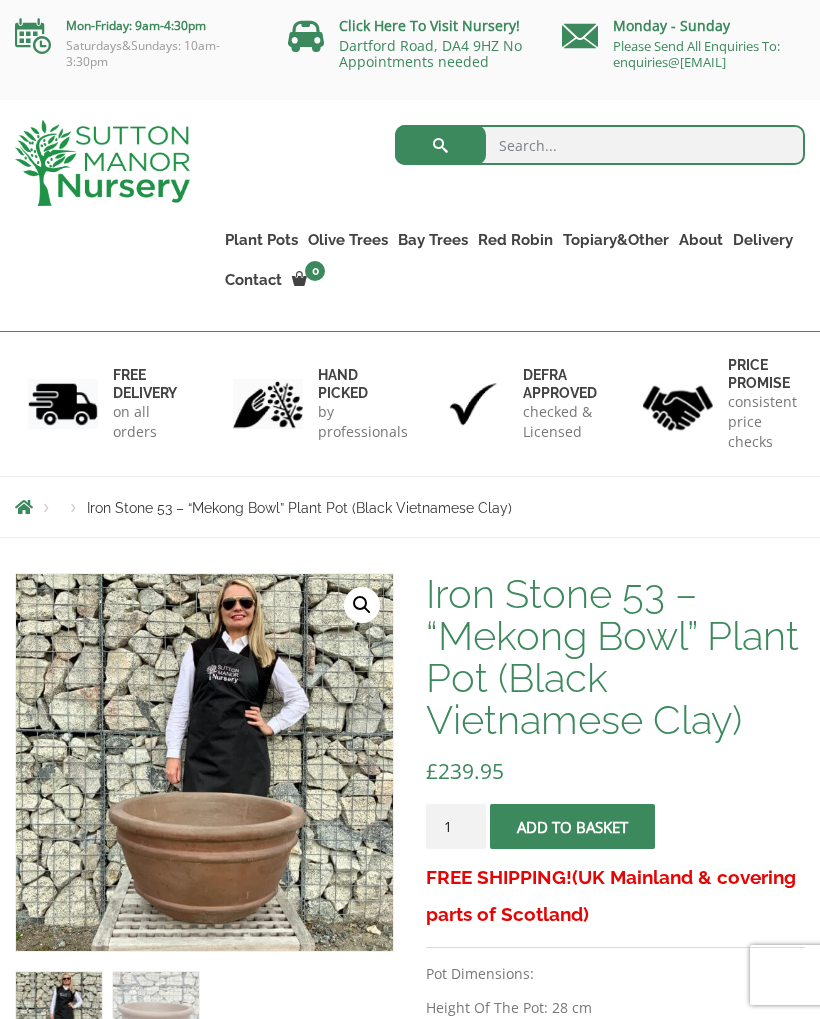 click on "The Rome Bowl" at bounding box center [0, 0] 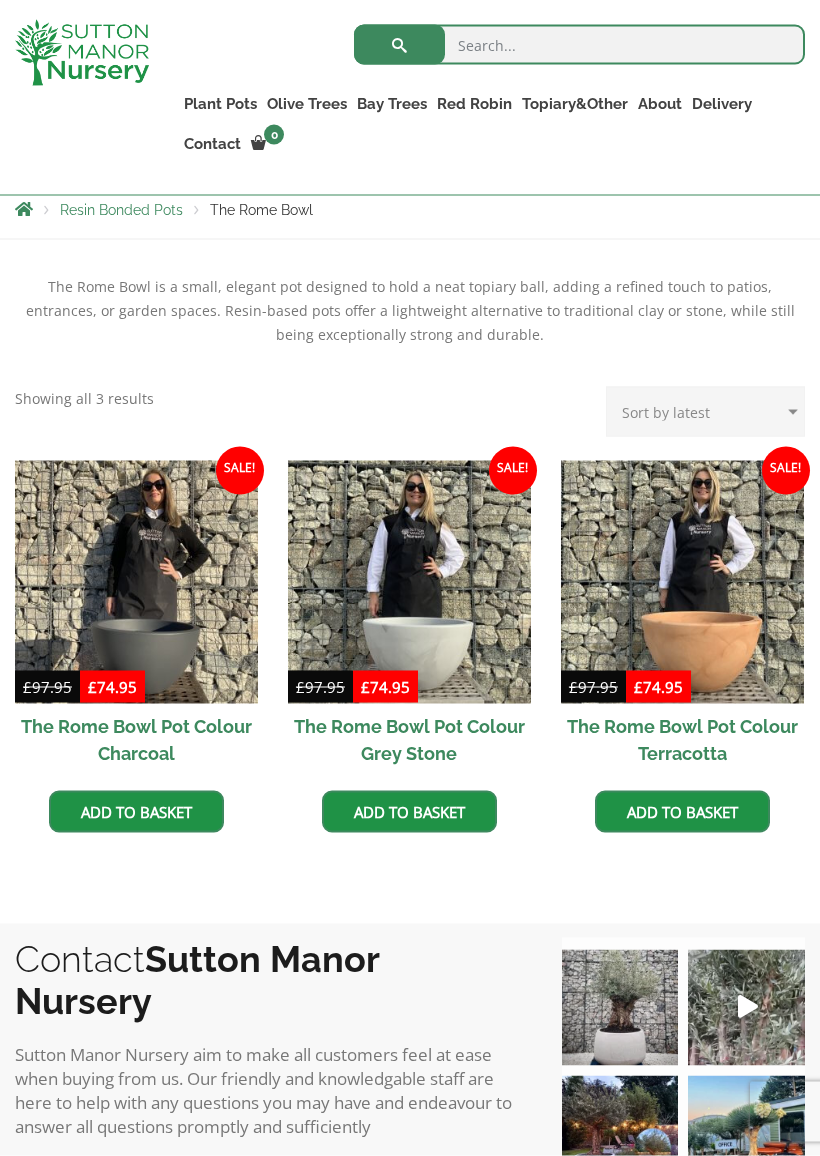 scroll, scrollTop: 394, scrollLeft: 0, axis: vertical 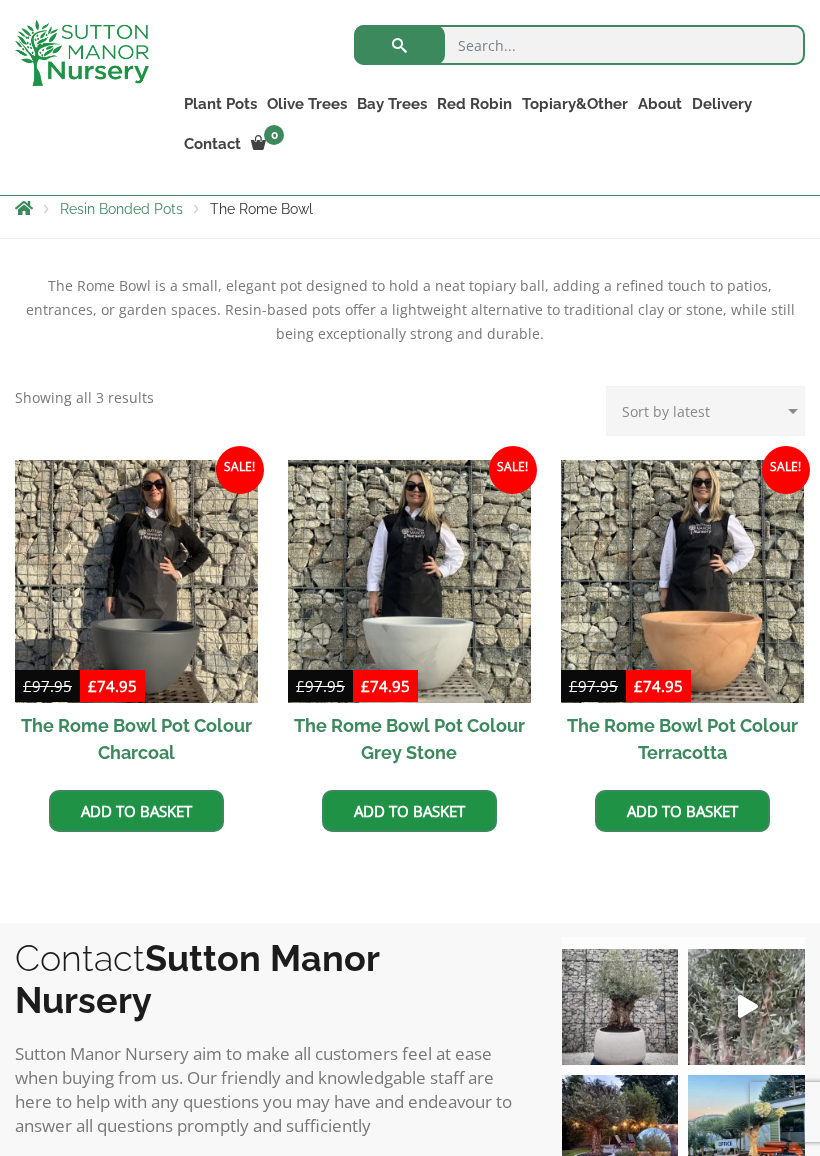 click at bounding box center (136, 581) 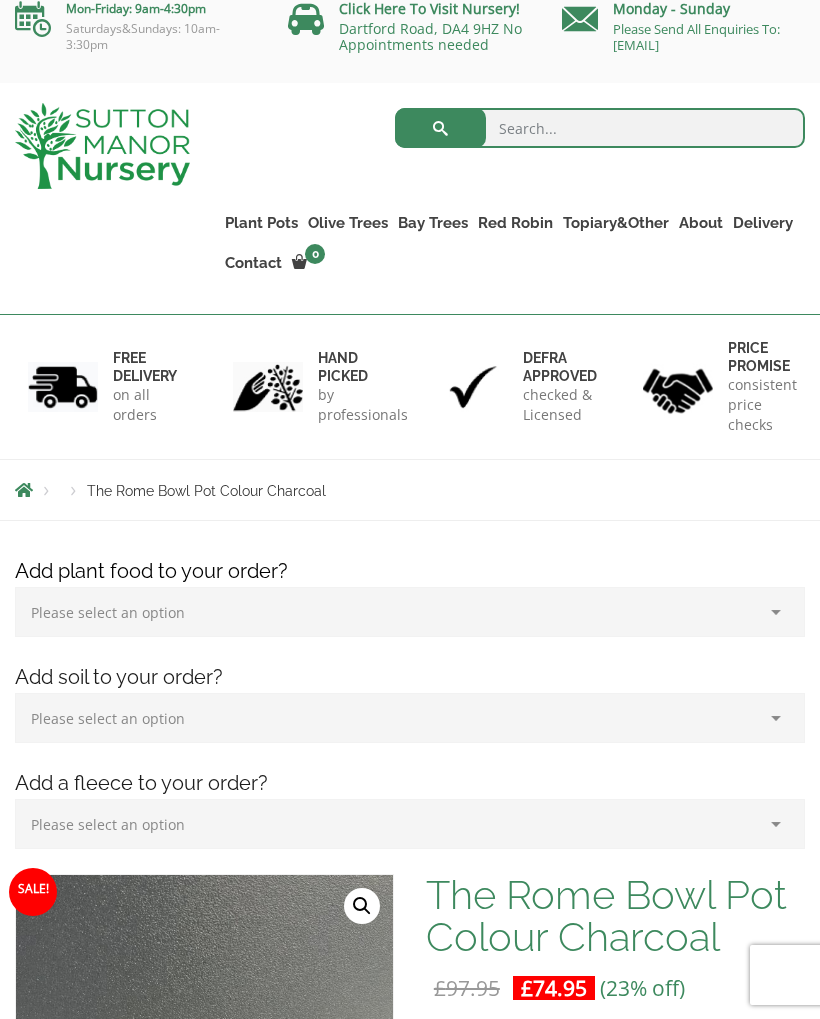 scroll, scrollTop: 0, scrollLeft: 0, axis: both 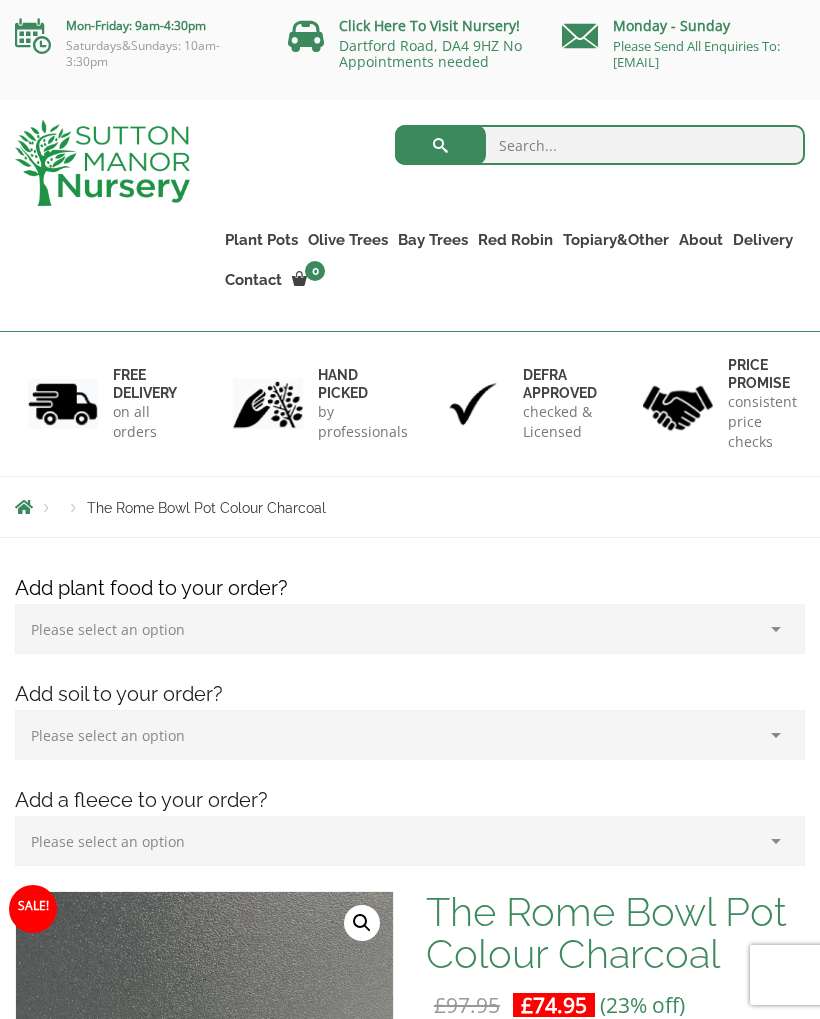 click on "Fibre Clay Pots" at bounding box center (0, 0) 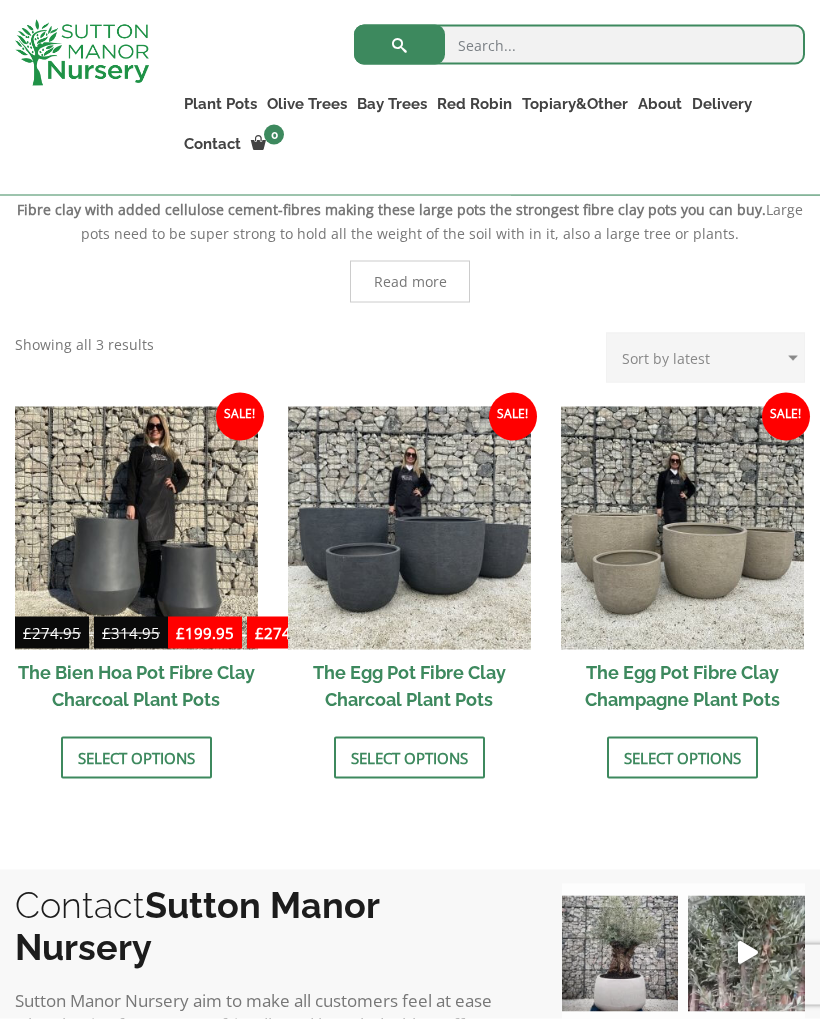 scroll, scrollTop: 471, scrollLeft: 0, axis: vertical 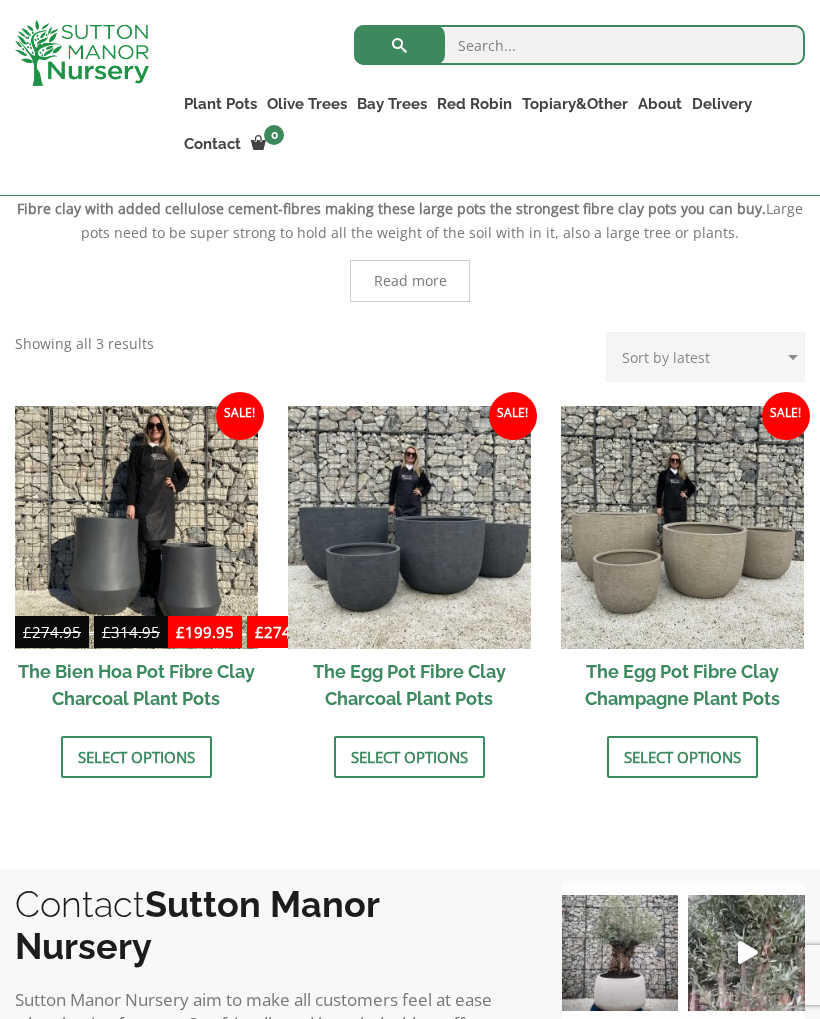 click on "Select options" at bounding box center [409, 757] 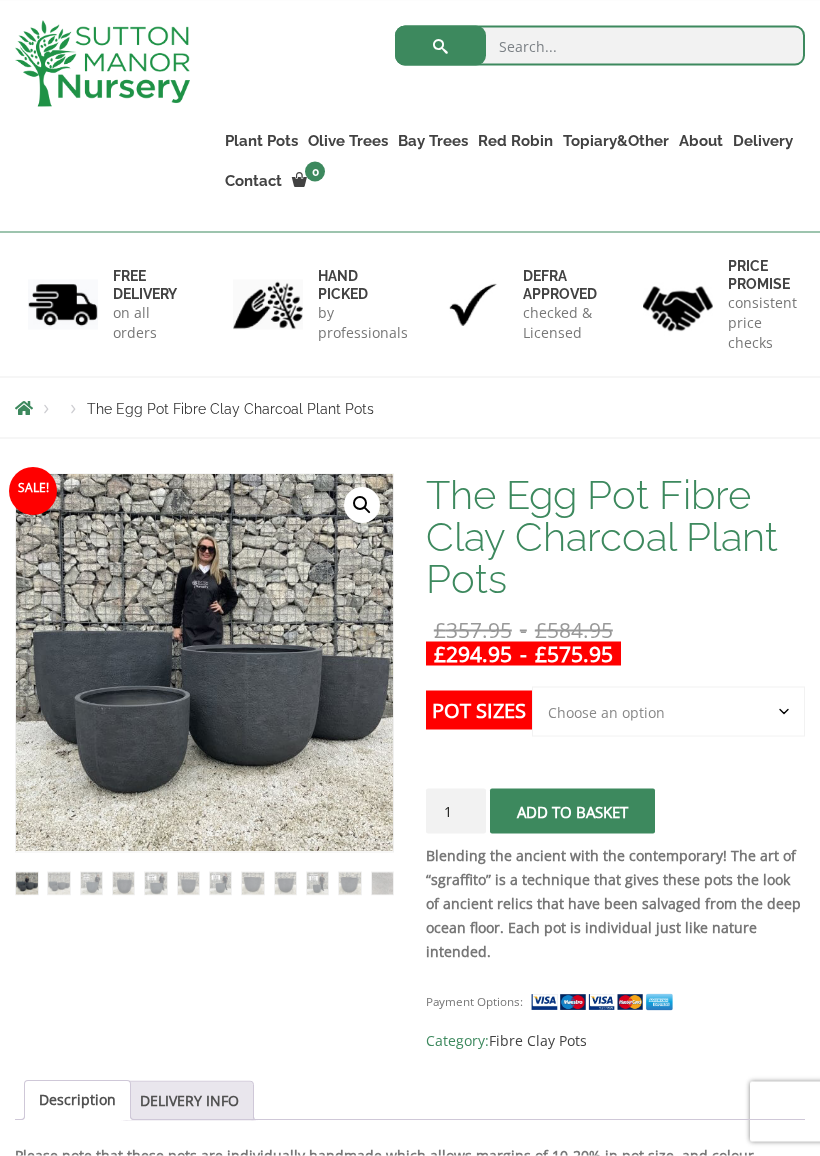 scroll, scrollTop: 100, scrollLeft: 0, axis: vertical 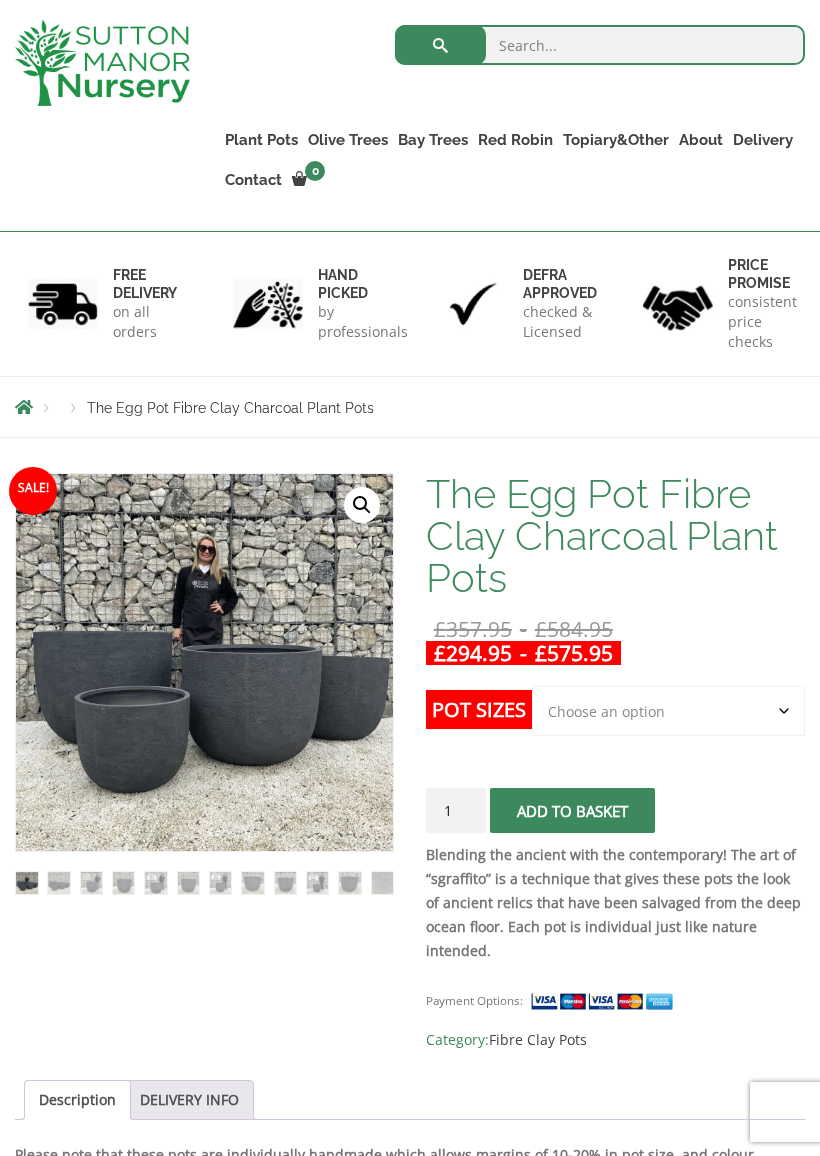 click on "Choose an option Click here to buy the 5th To Largest Pot In The Picture Click here to buy the 4th To Largest Pot In The Picture Click here to buy the 3rd To Largest Pot In The Picture Click here to buy the 2nd To Largest Pot In The Picture Click here to buy The Largest Pot In The Picture" 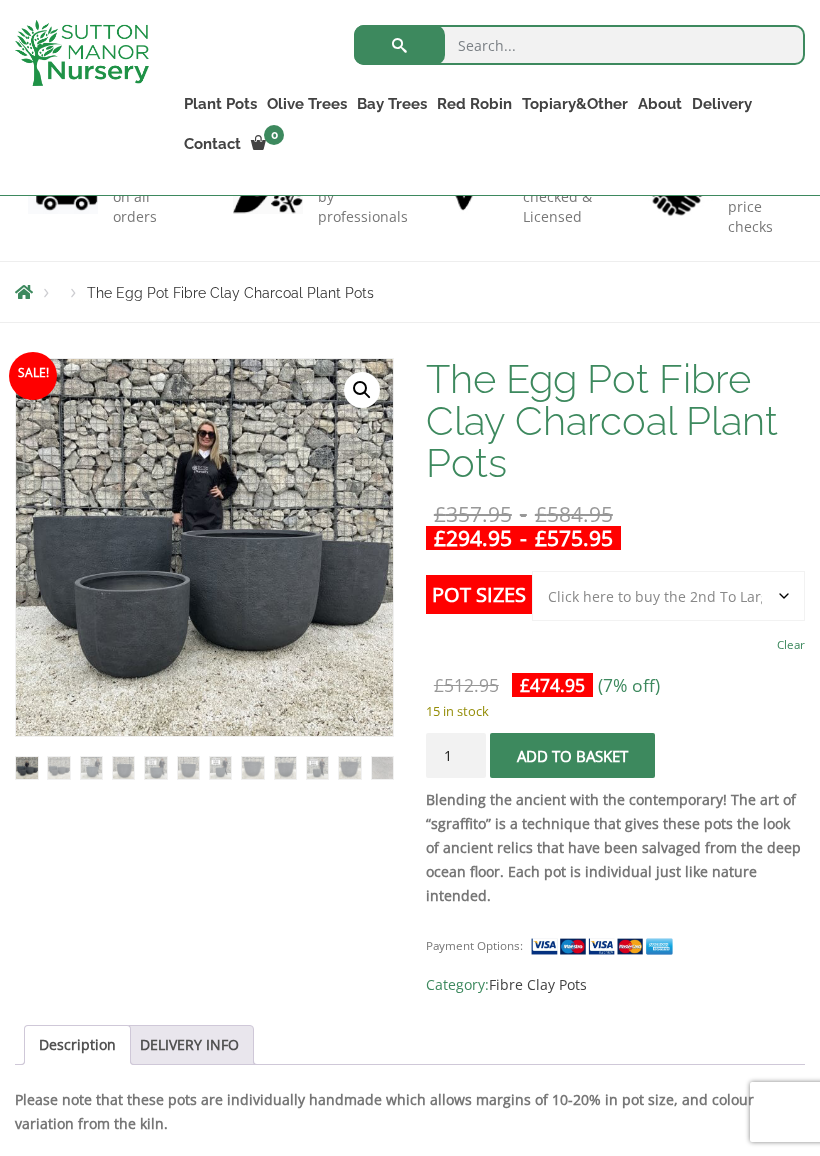 scroll, scrollTop: 178, scrollLeft: 0, axis: vertical 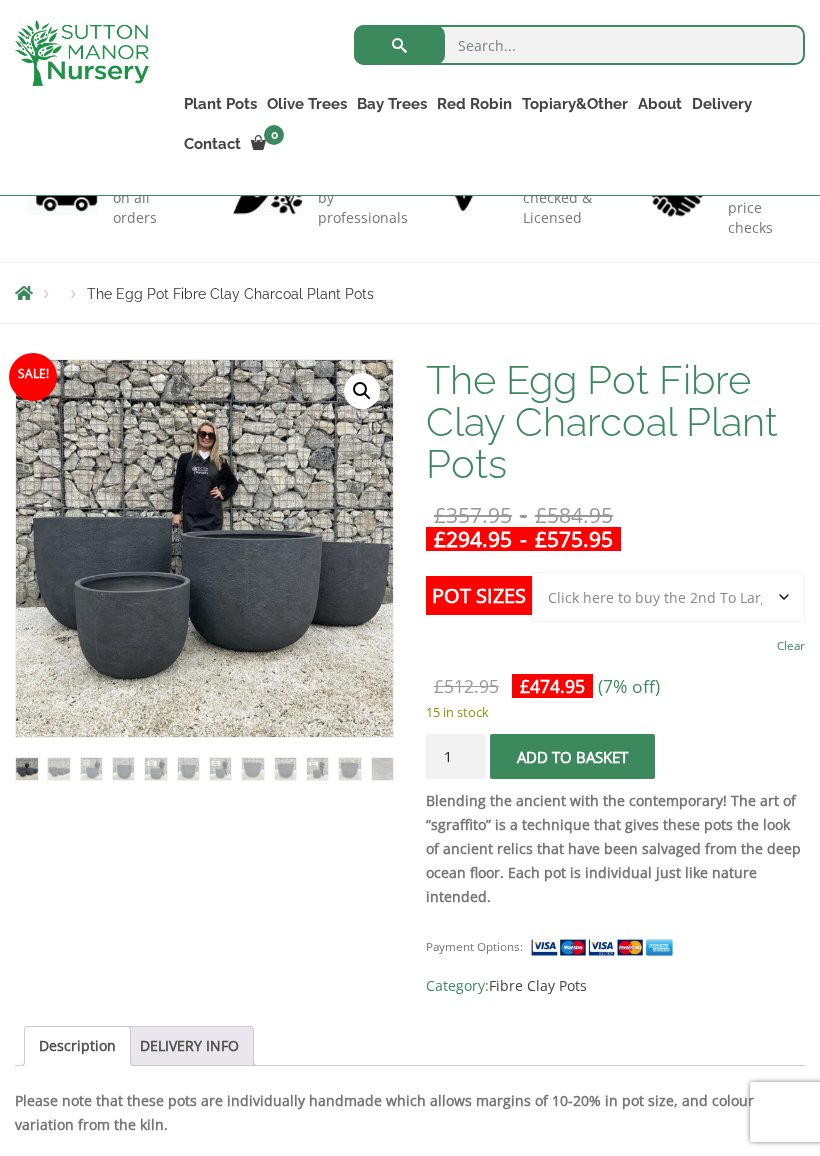 click on "Choose an option Click here to buy the 5th To Largest Pot In The Picture Click here to buy the 4th To Largest Pot In The Picture Click here to buy the 3rd To Largest Pot In The Picture Click here to buy the 2nd To Largest Pot In The Picture Click here to buy The Largest Pot In The Picture" 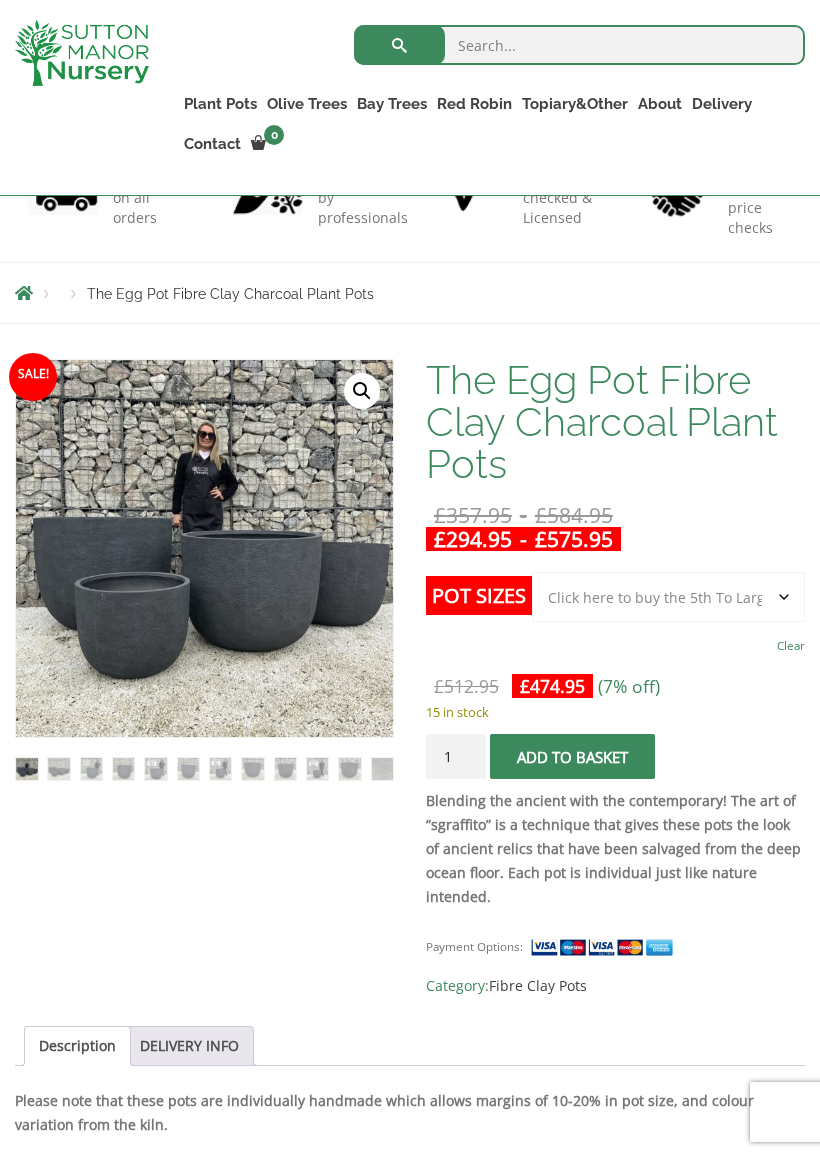 select on "Click here to buy the 5th To Largest Pot In The Picture" 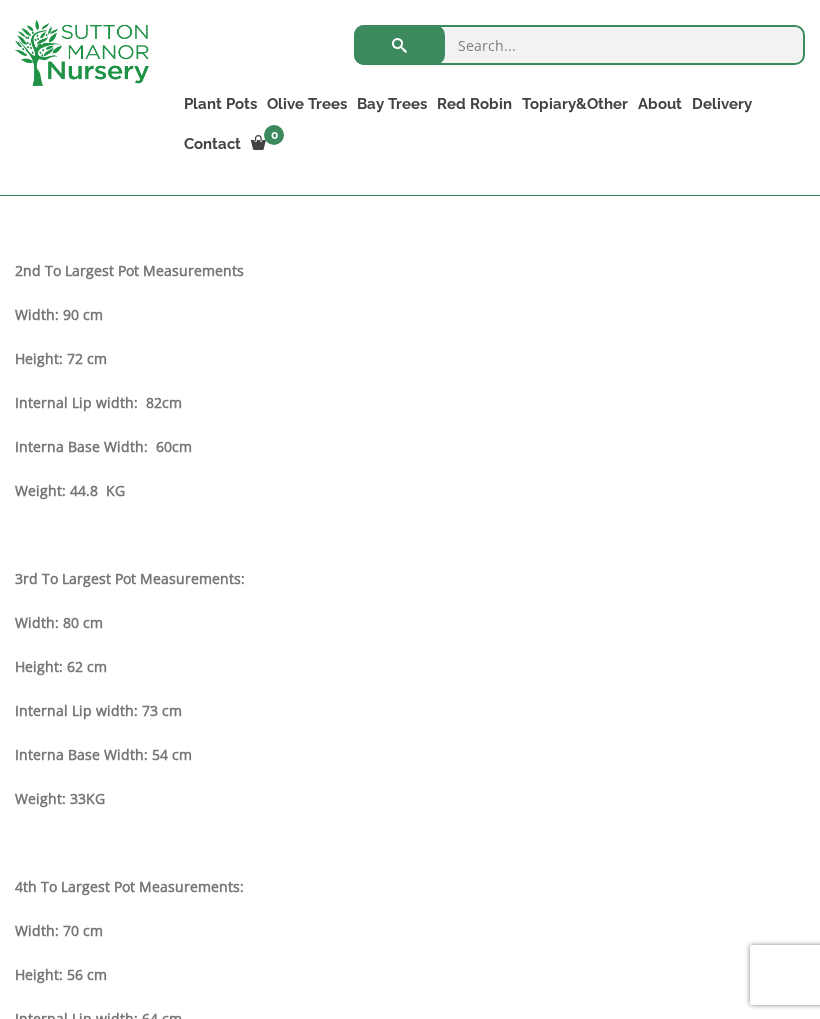 scroll, scrollTop: 1416, scrollLeft: 0, axis: vertical 